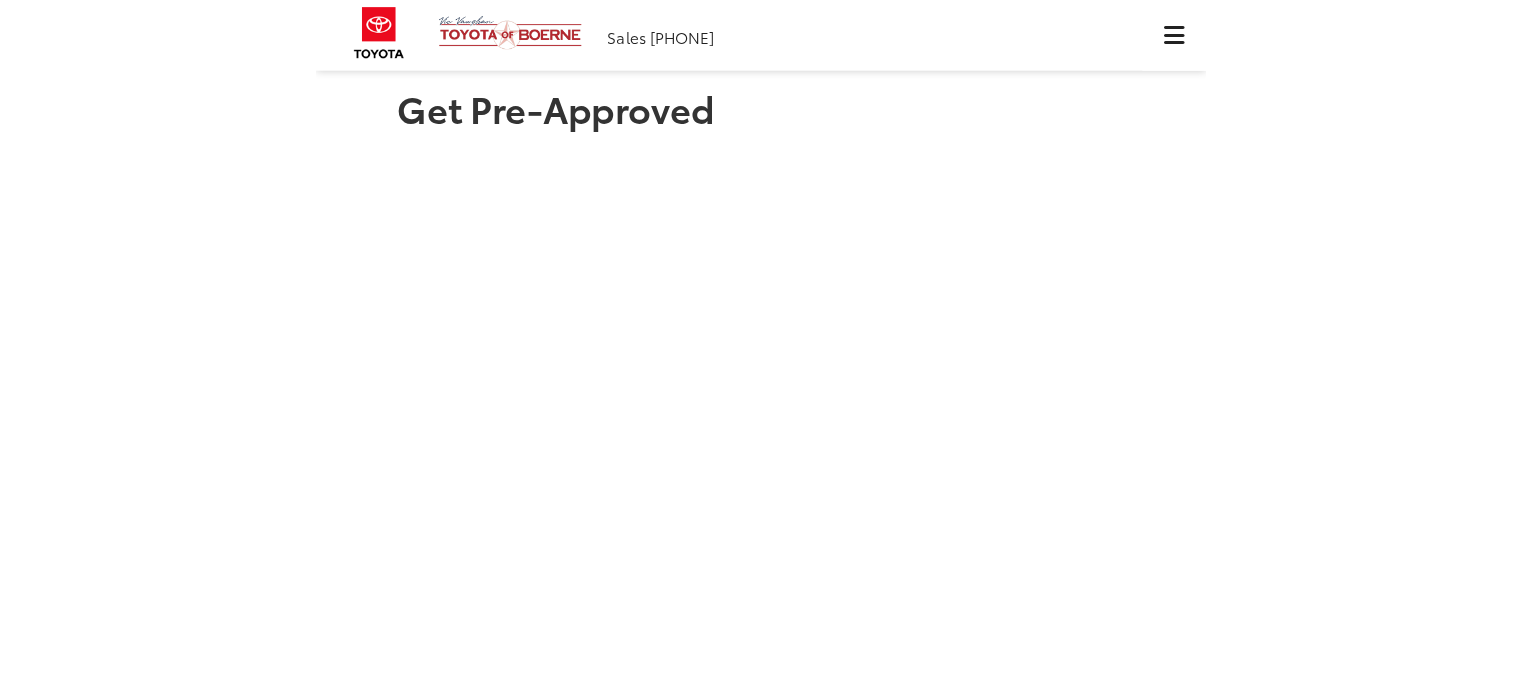 scroll, scrollTop: 0, scrollLeft: 0, axis: both 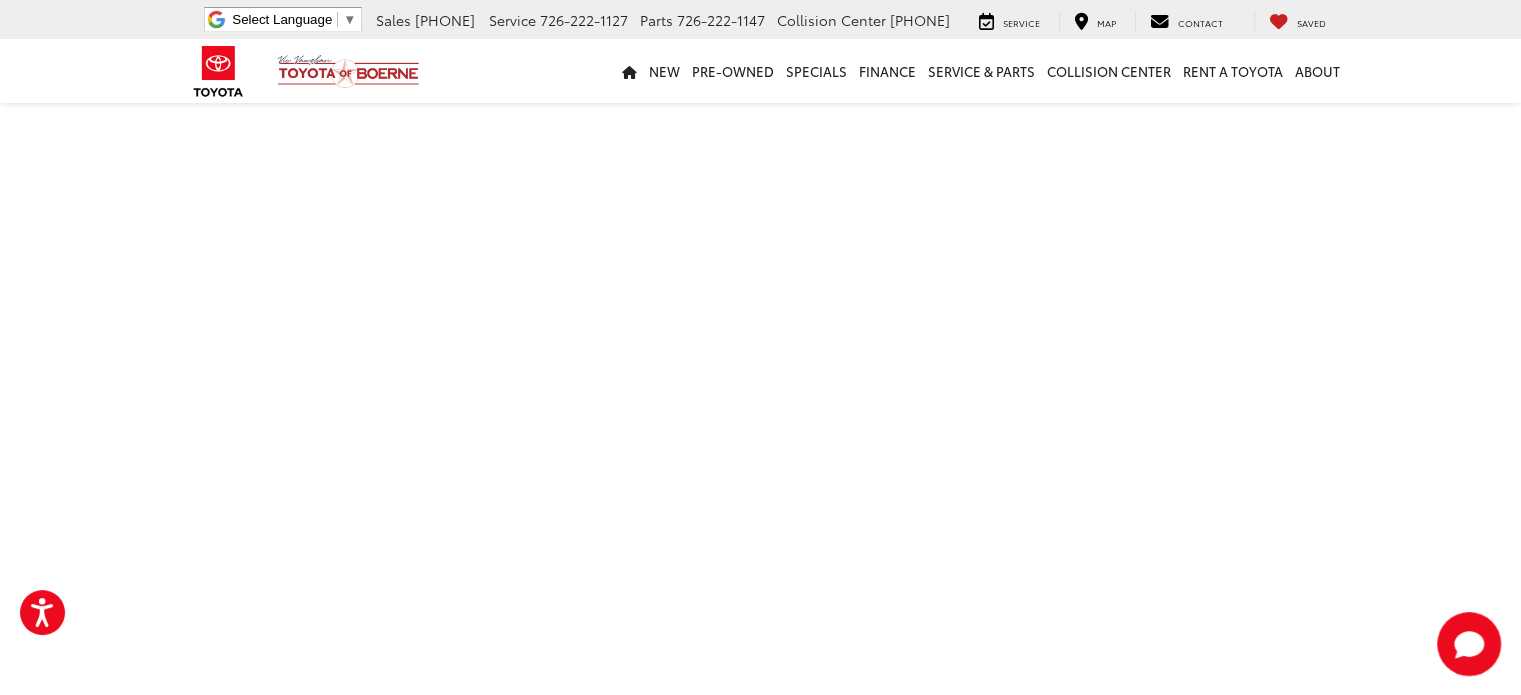 click on "Get Pre-Approved" at bounding box center [761, 461] 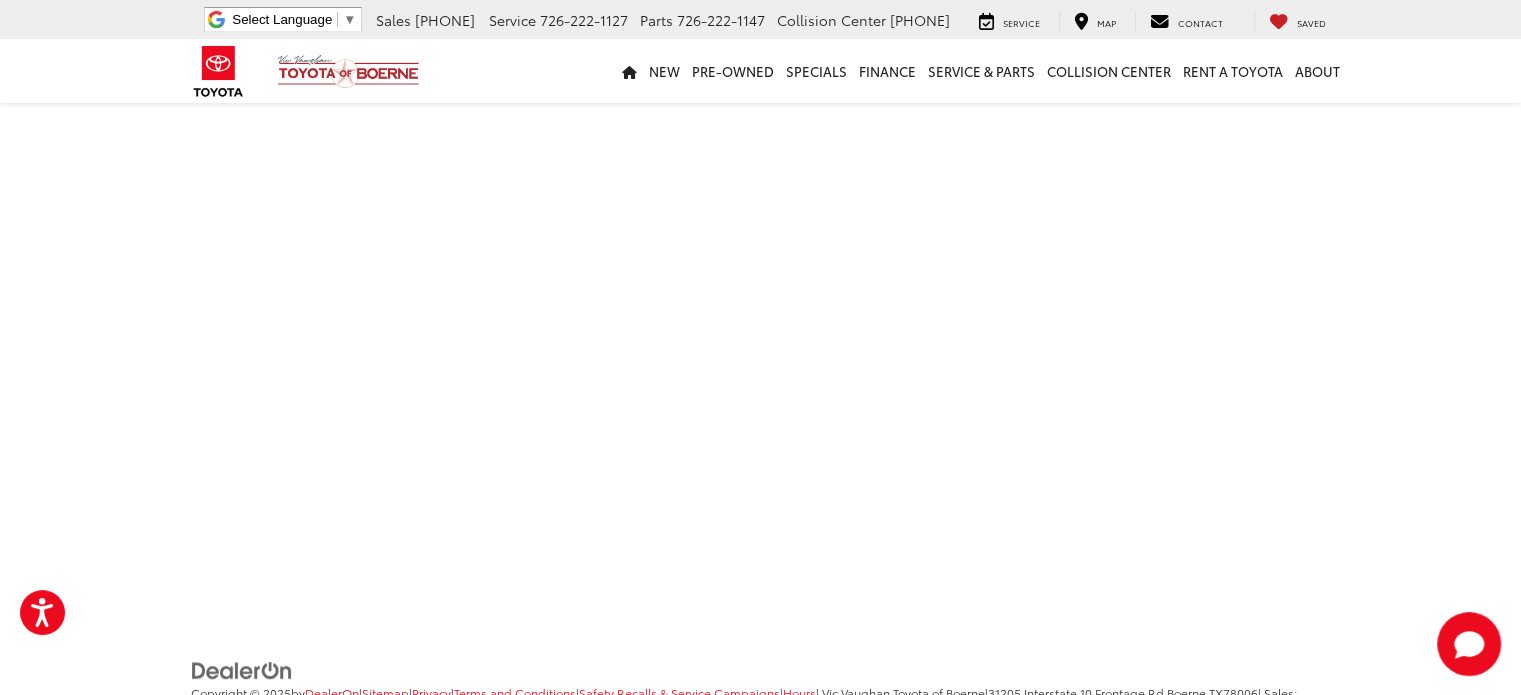 scroll, scrollTop: 626, scrollLeft: 0, axis: vertical 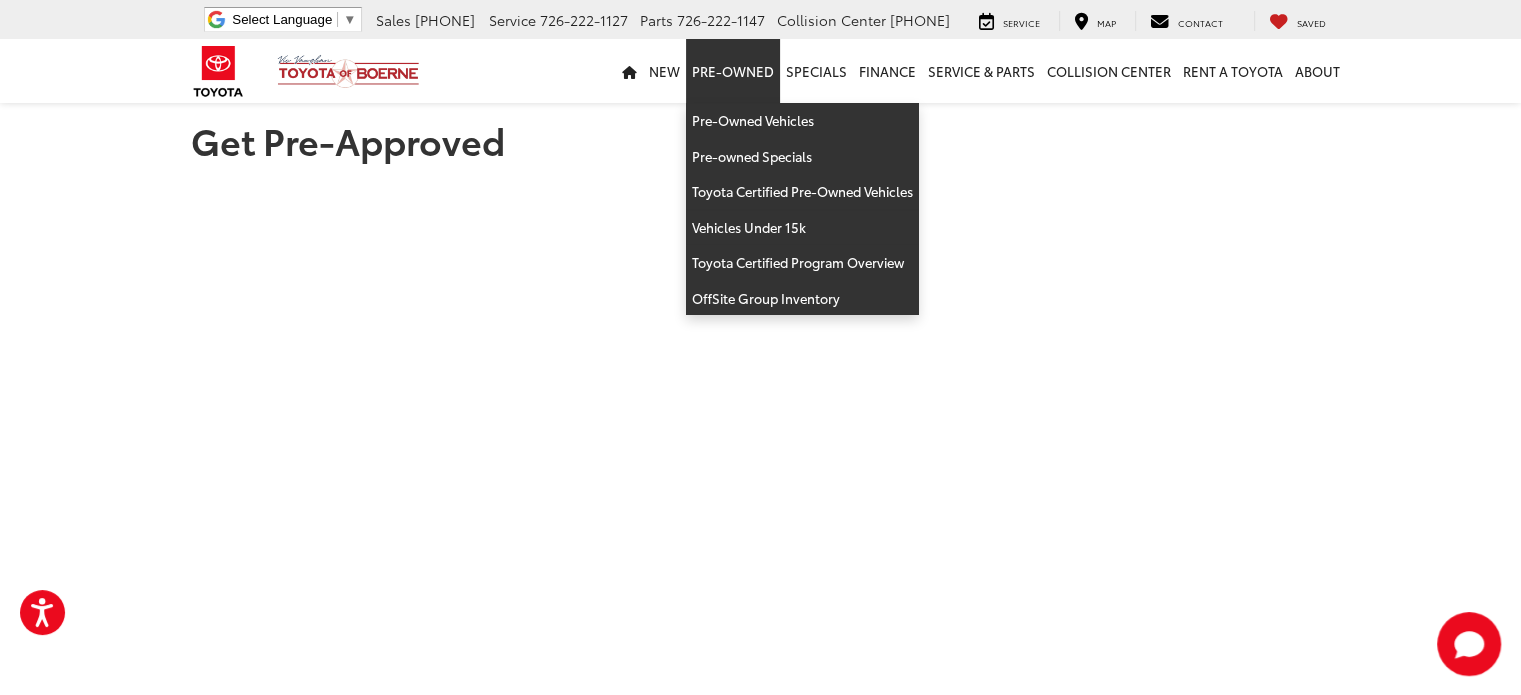 click on "Pre-Owned" at bounding box center [733, 71] 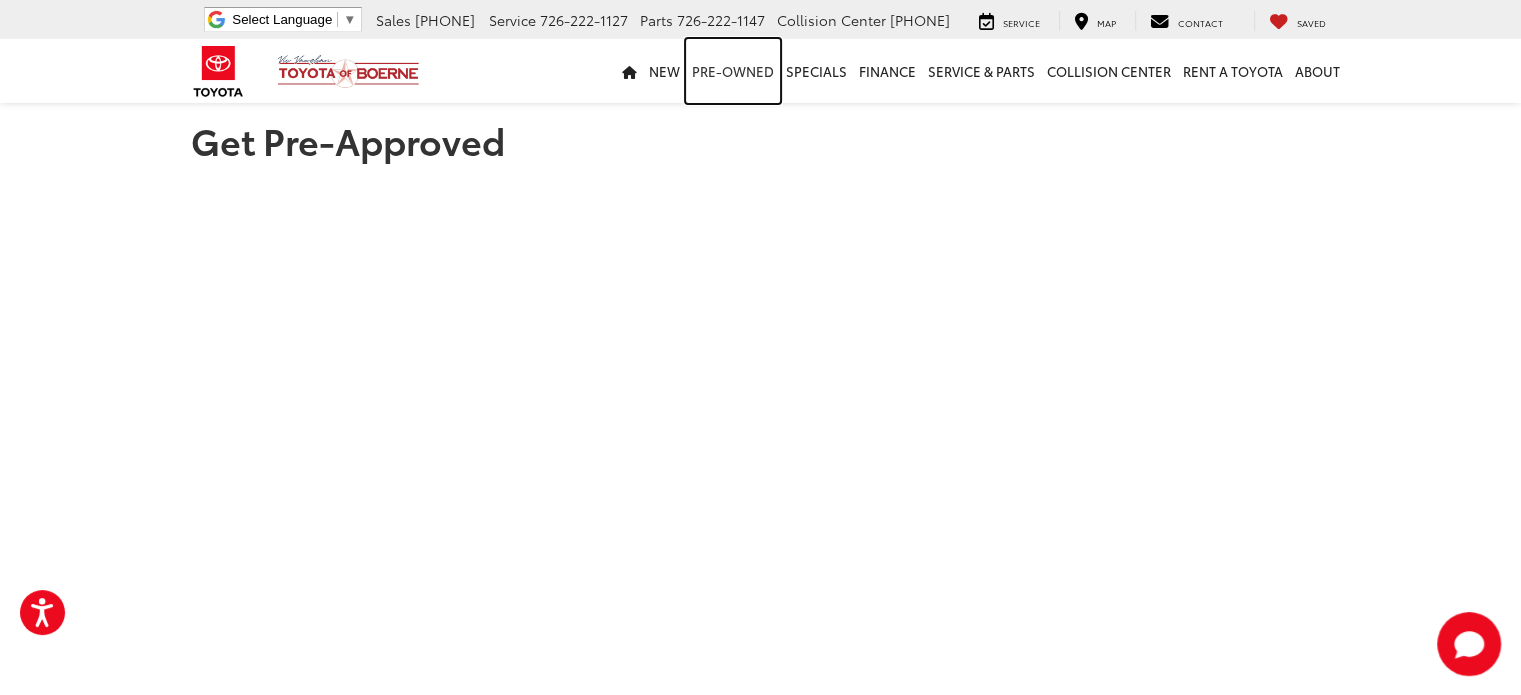 click on "Pre-Owned" at bounding box center (733, 71) 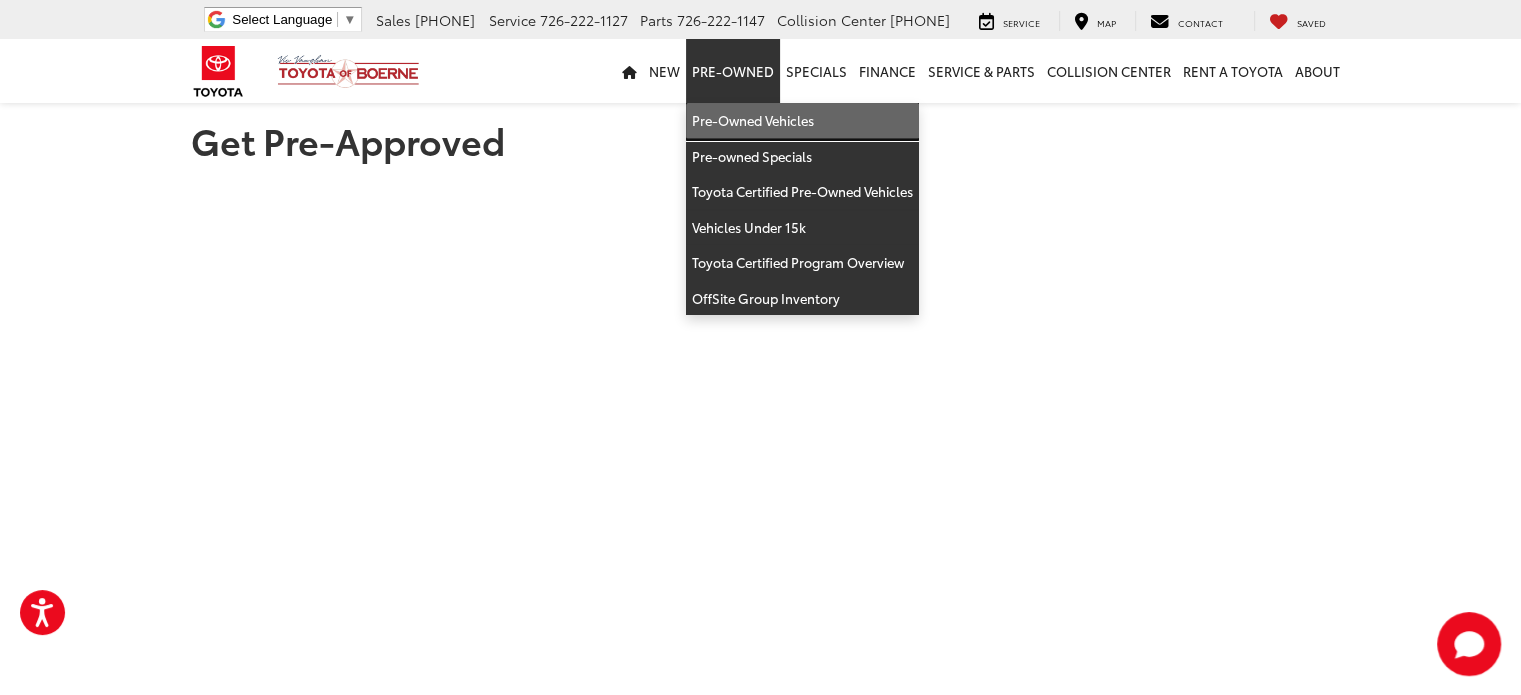 click on "Pre-Owned Vehicles" at bounding box center [802, 121] 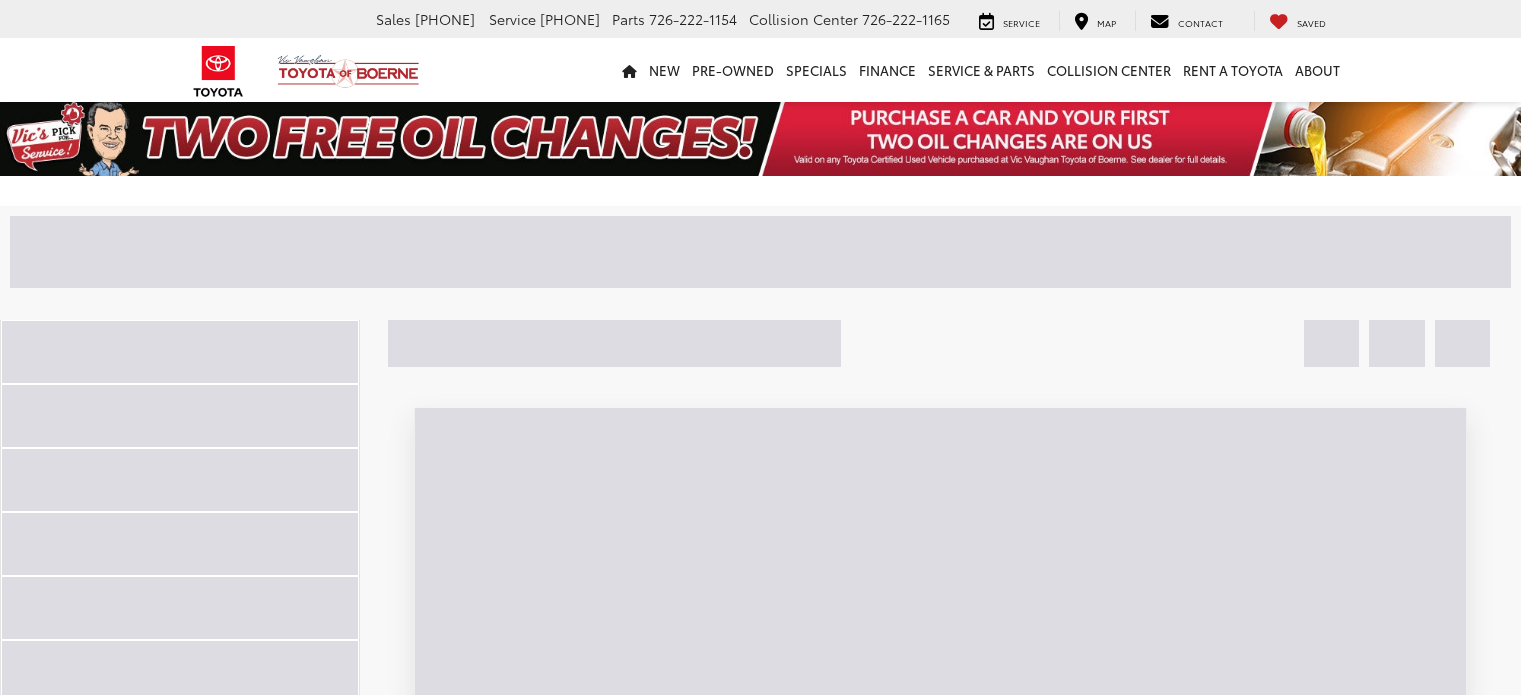 scroll, scrollTop: 0, scrollLeft: 0, axis: both 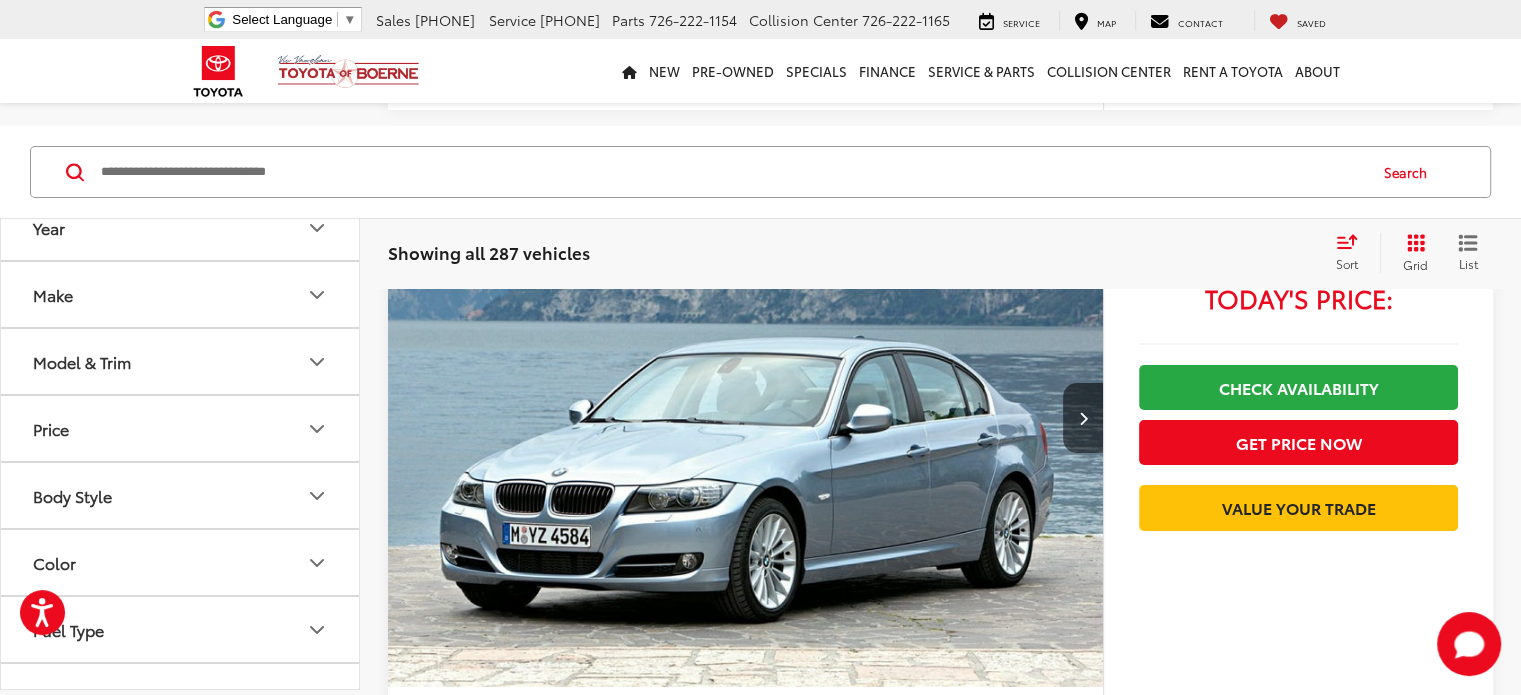 click 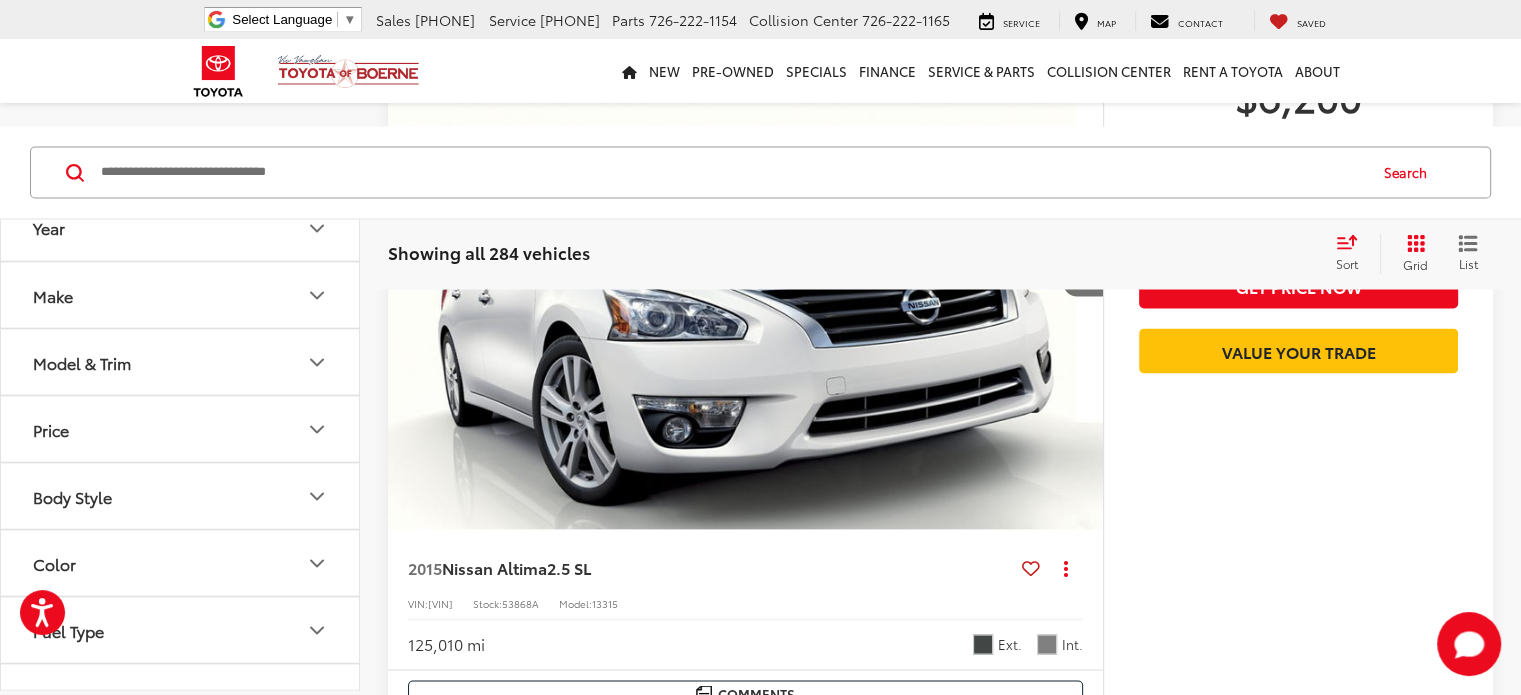 scroll, scrollTop: 11137, scrollLeft: 0, axis: vertical 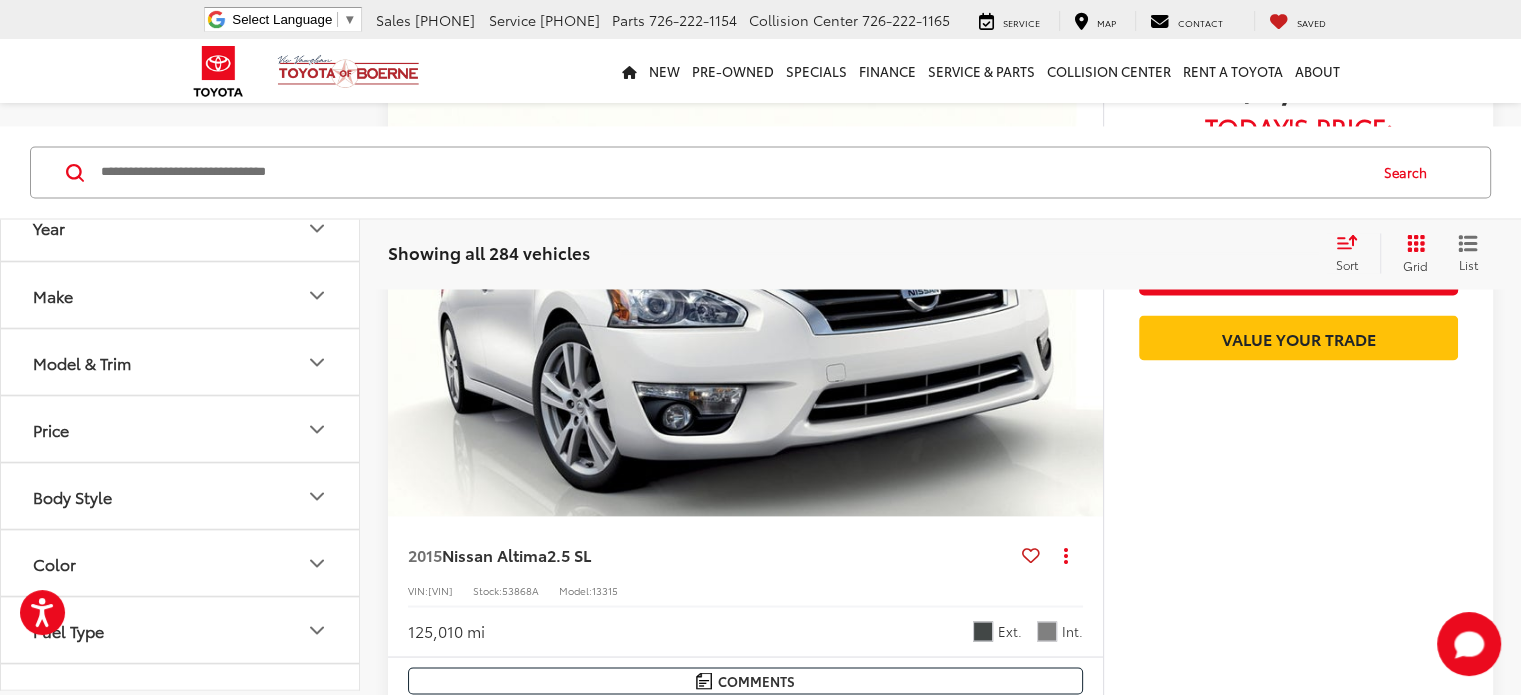click at bounding box center [746, 5562] 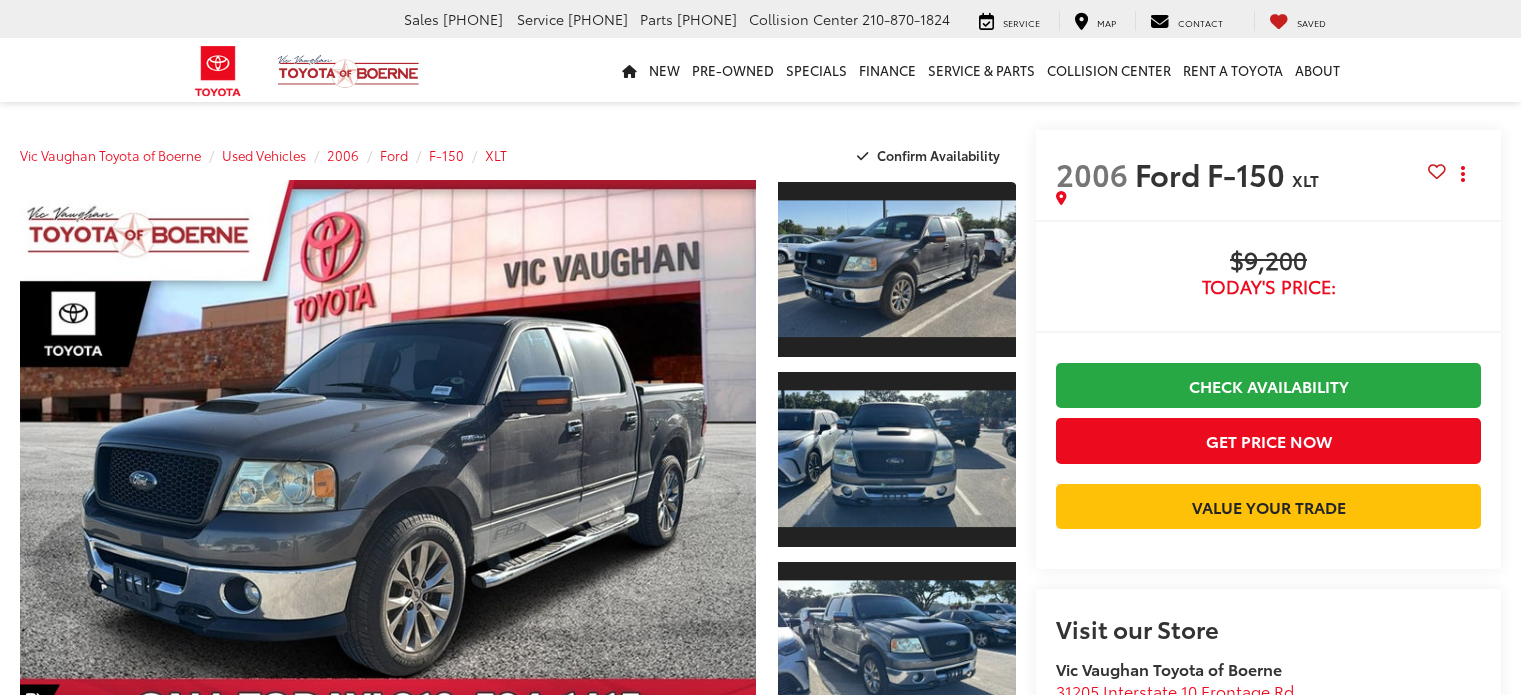 scroll, scrollTop: 0, scrollLeft: 0, axis: both 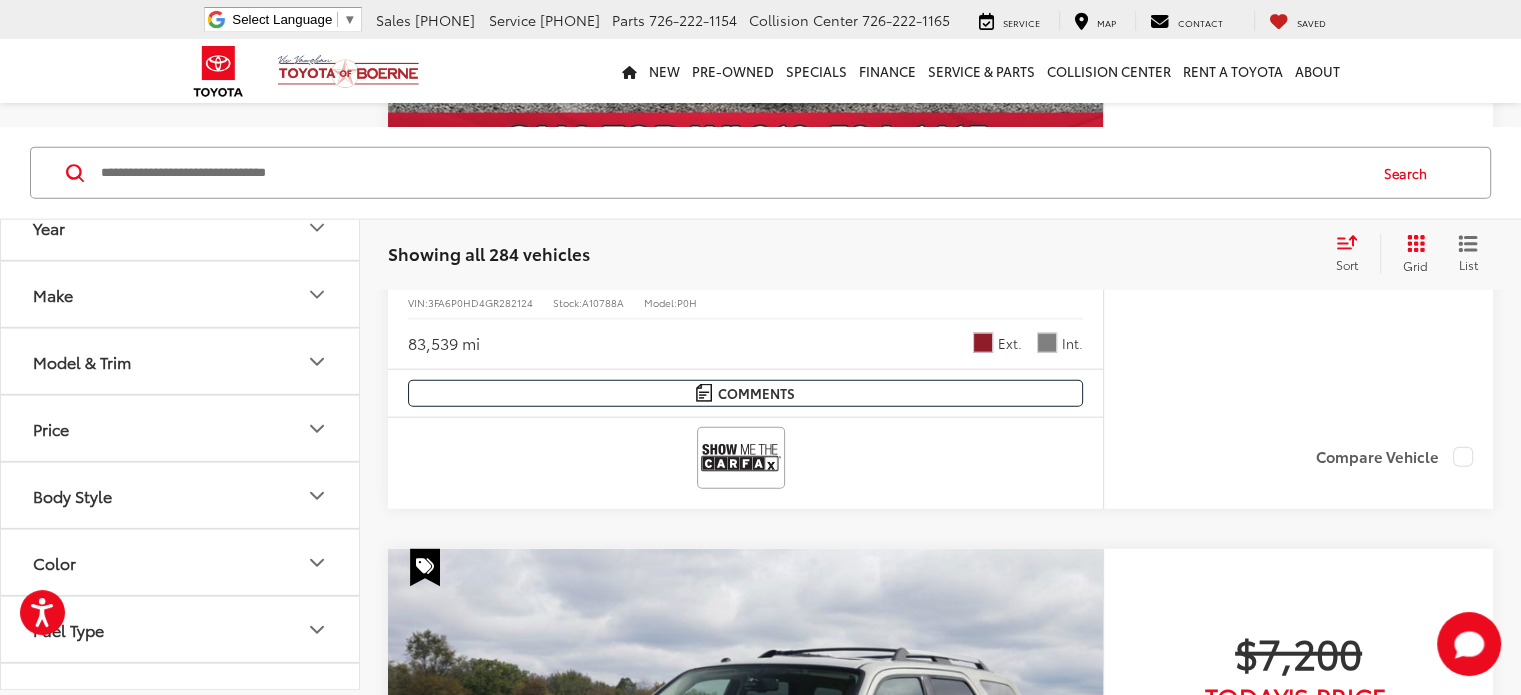 click at bounding box center [1082, 6189] 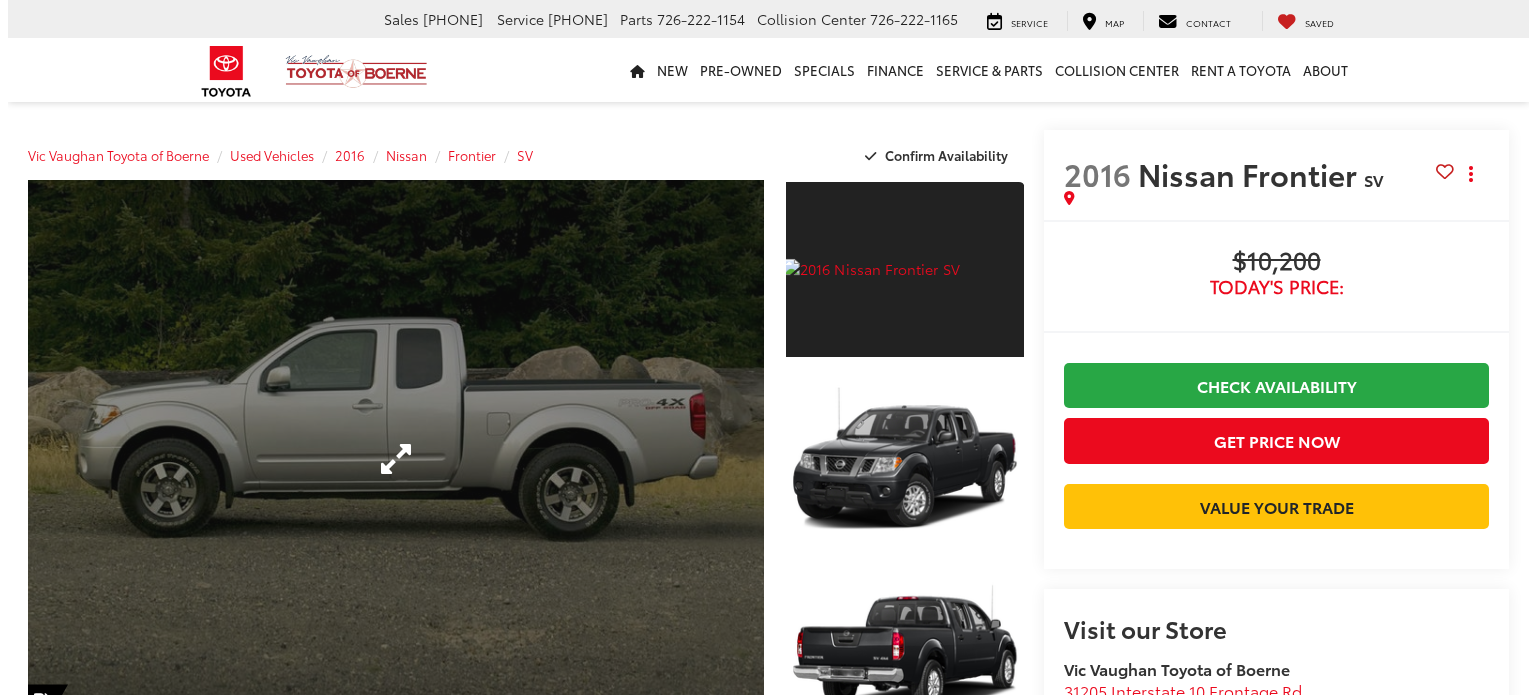 scroll, scrollTop: 0, scrollLeft: 0, axis: both 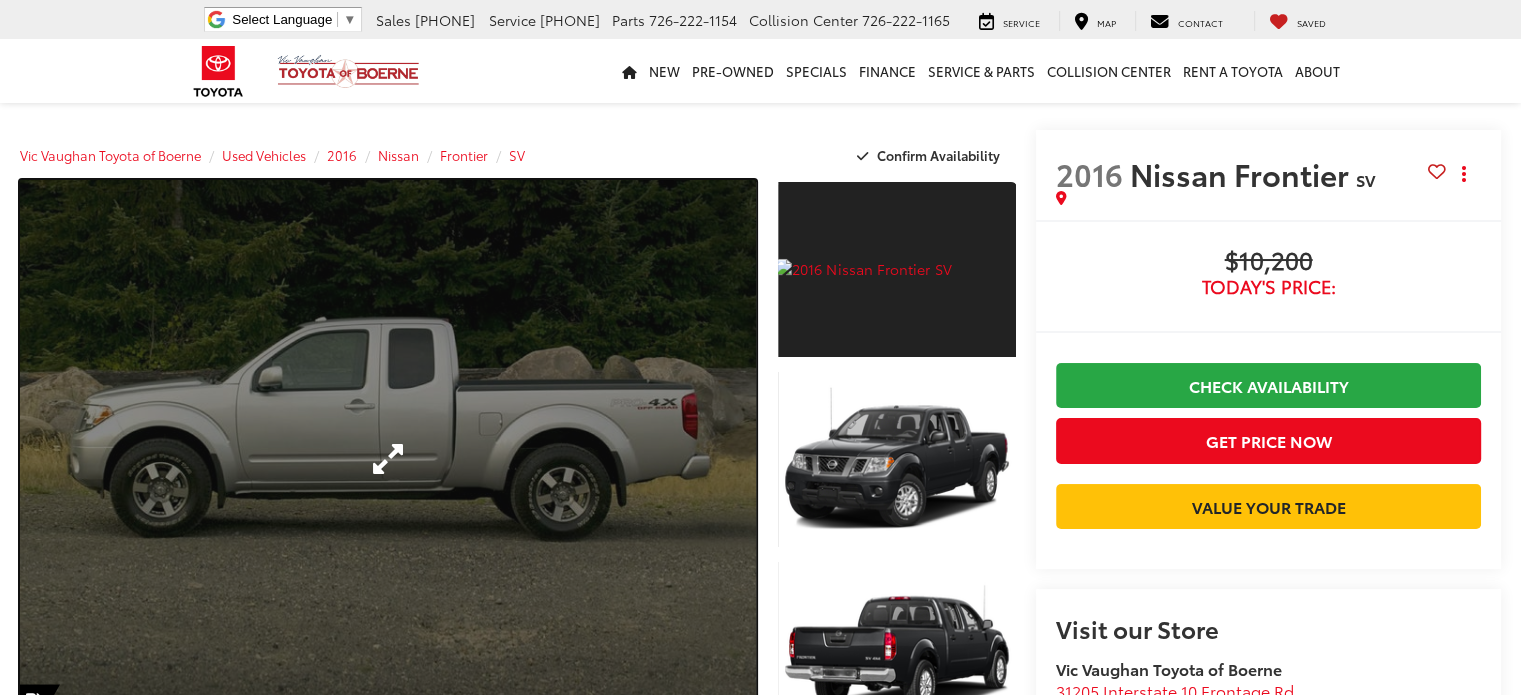 click at bounding box center (388, 459) 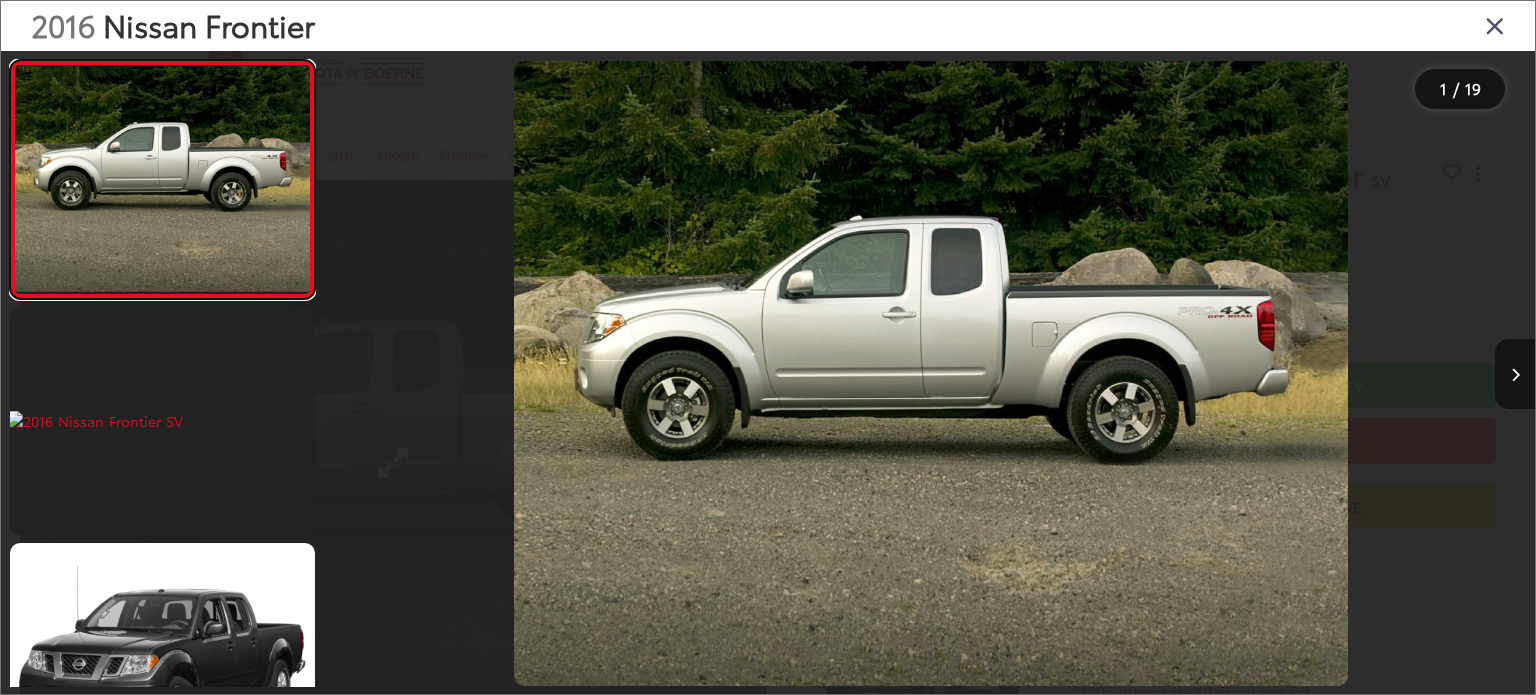 scroll, scrollTop: 0, scrollLeft: 0, axis: both 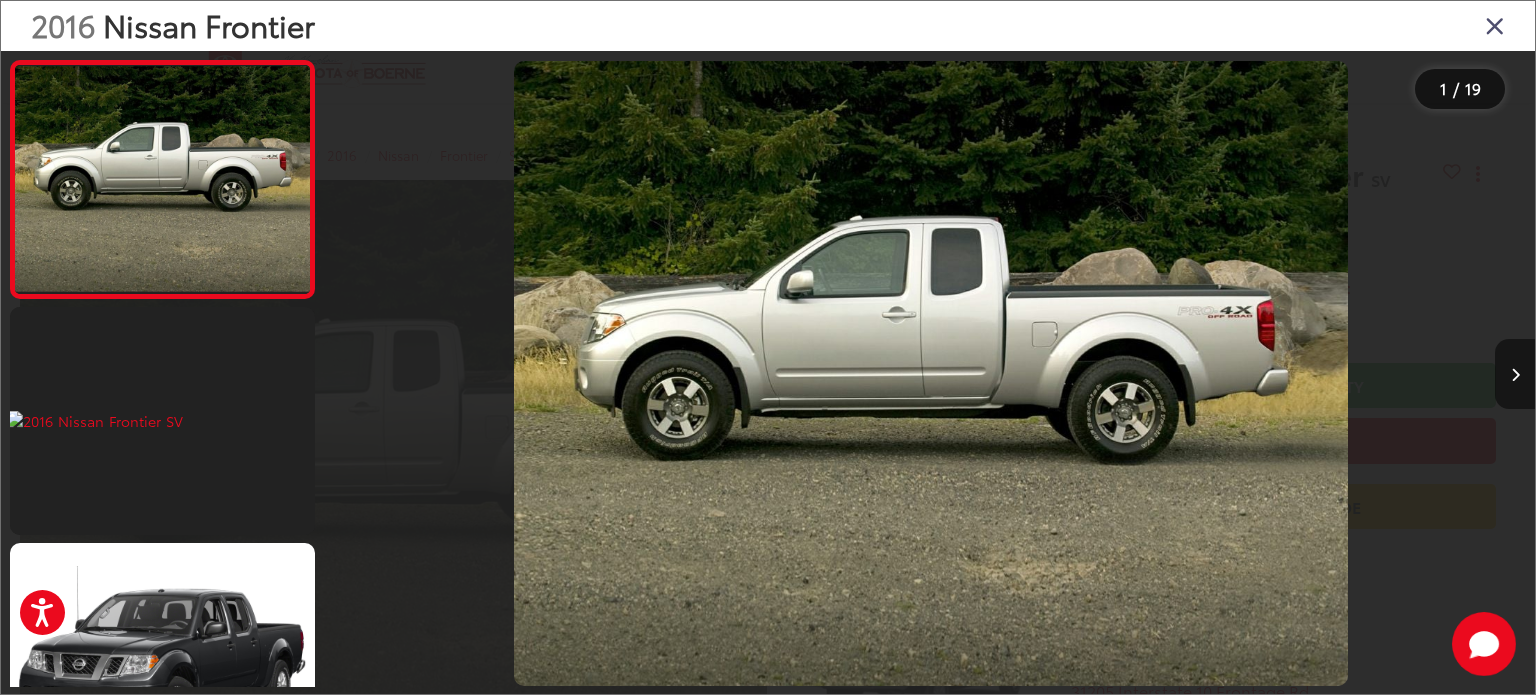 click at bounding box center (1515, 374) 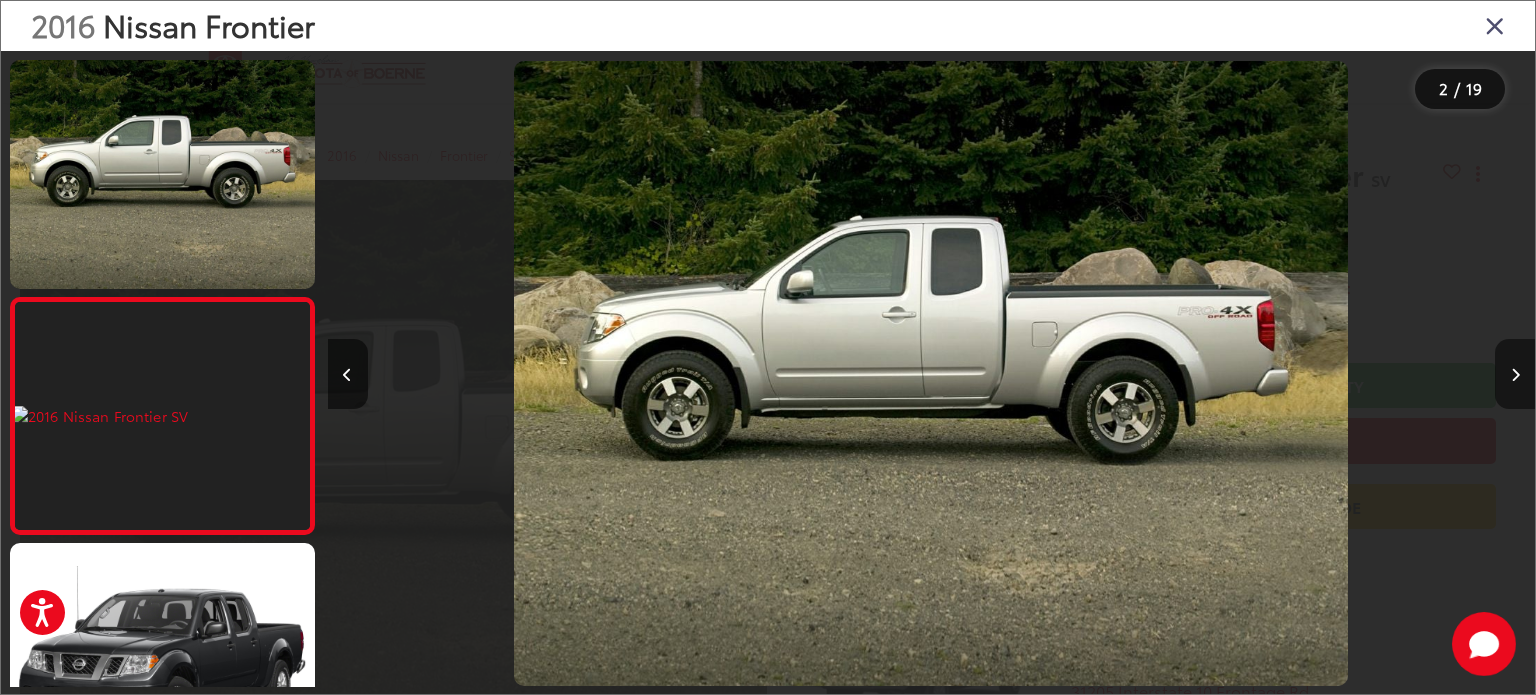 scroll, scrollTop: 0, scrollLeft: 374, axis: horizontal 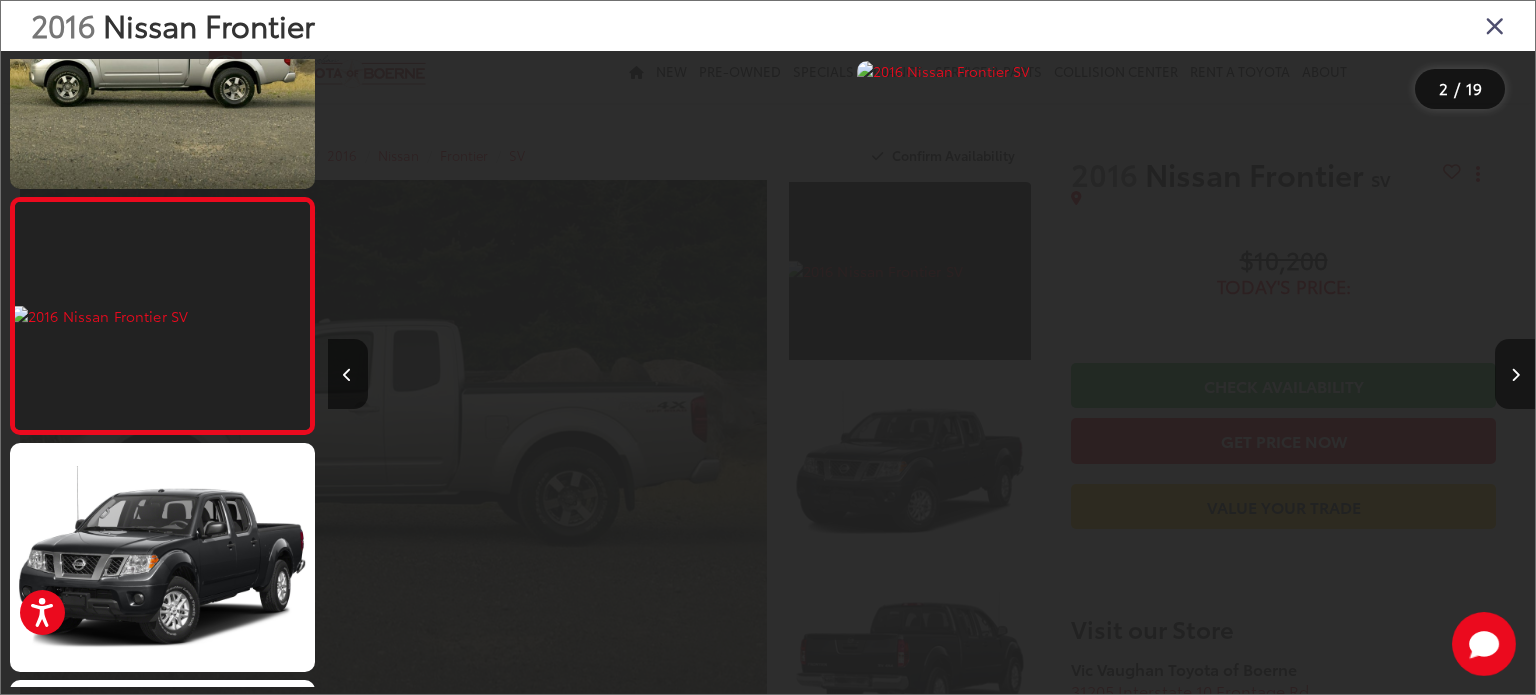 click at bounding box center (1515, 374) 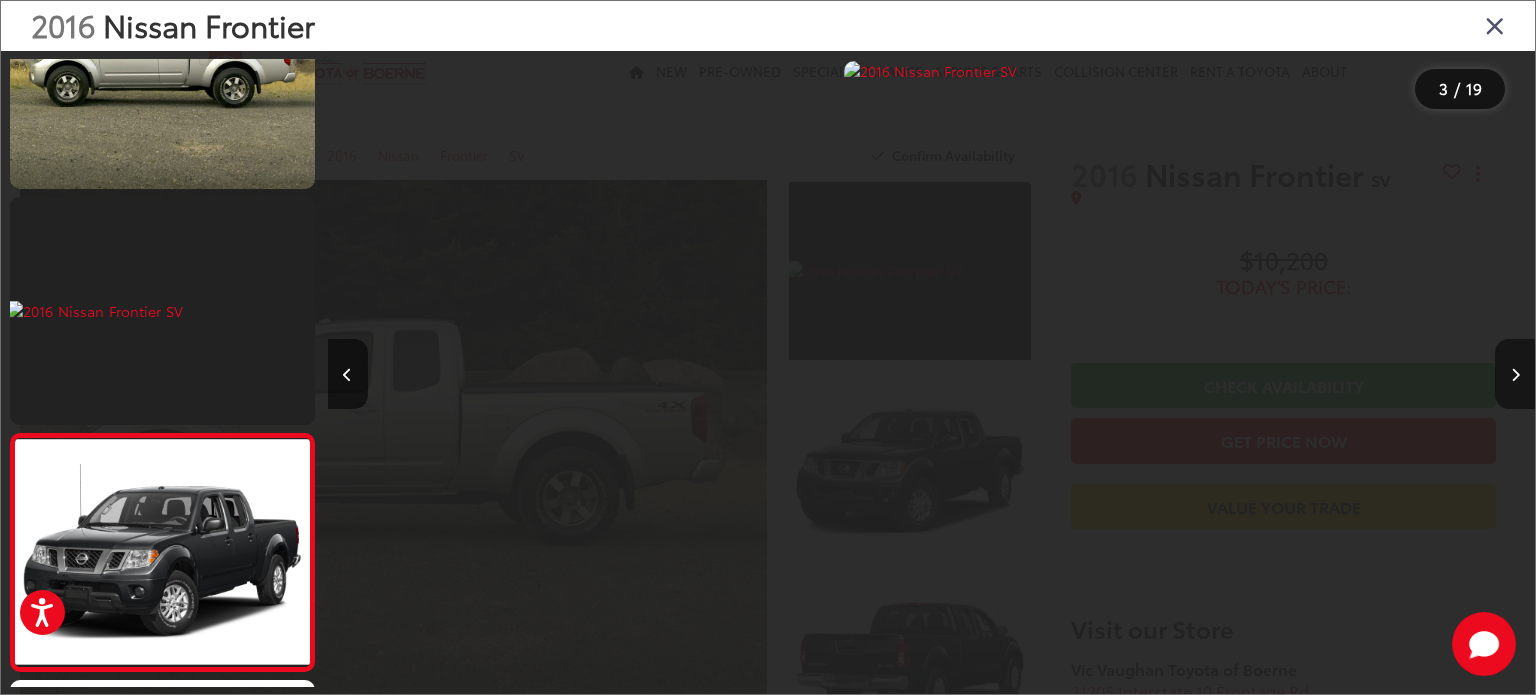 scroll, scrollTop: 181, scrollLeft: 0, axis: vertical 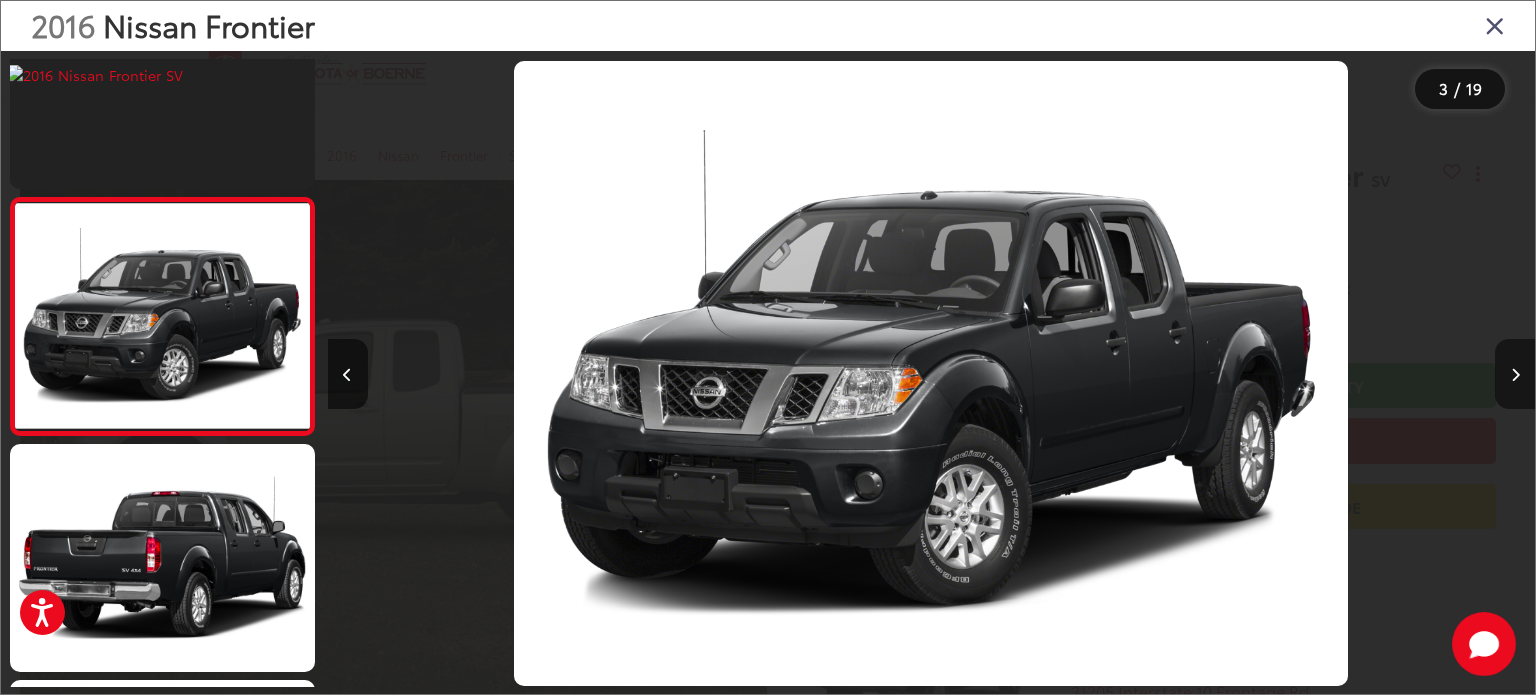 click at bounding box center [1515, 374] 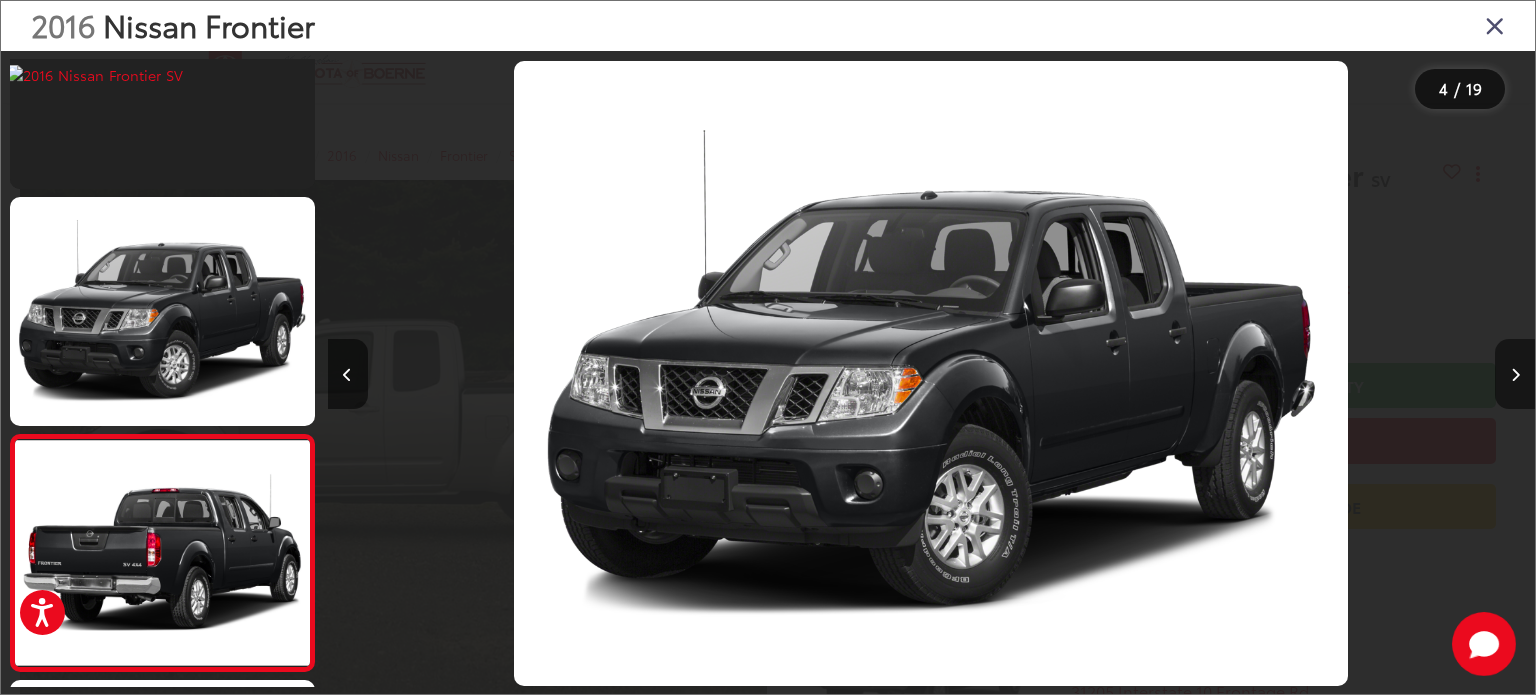 scroll, scrollTop: 0, scrollLeft: 2495, axis: horizontal 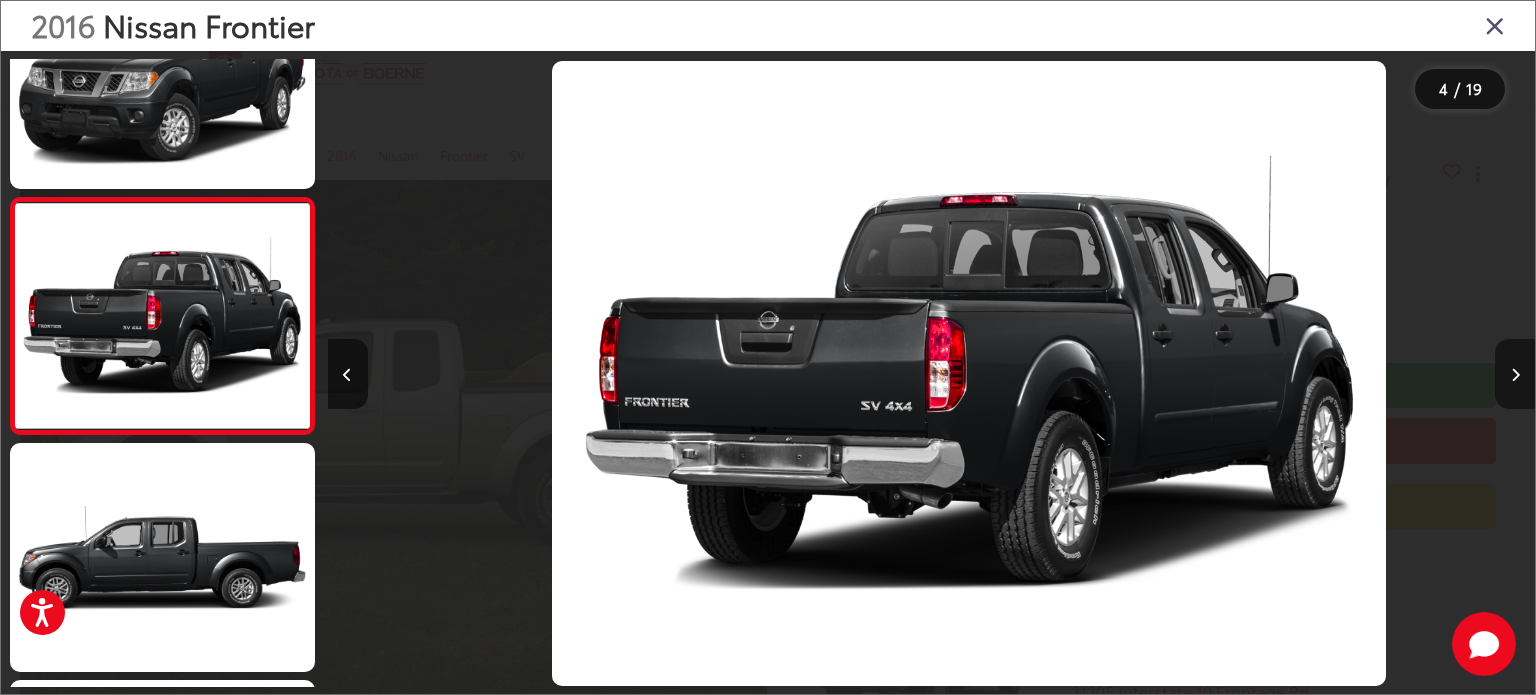 click at bounding box center [1515, 374] 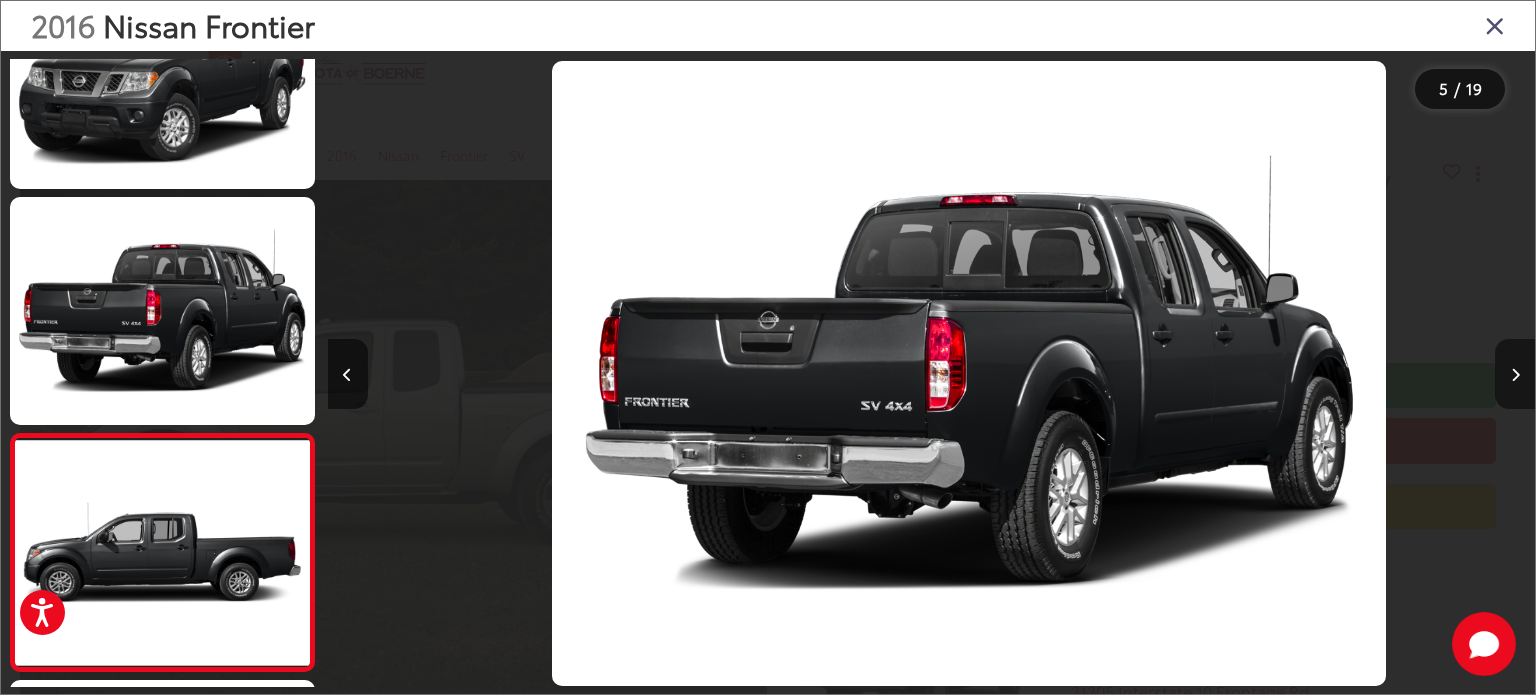 scroll, scrollTop: 0, scrollLeft: 3726, axis: horizontal 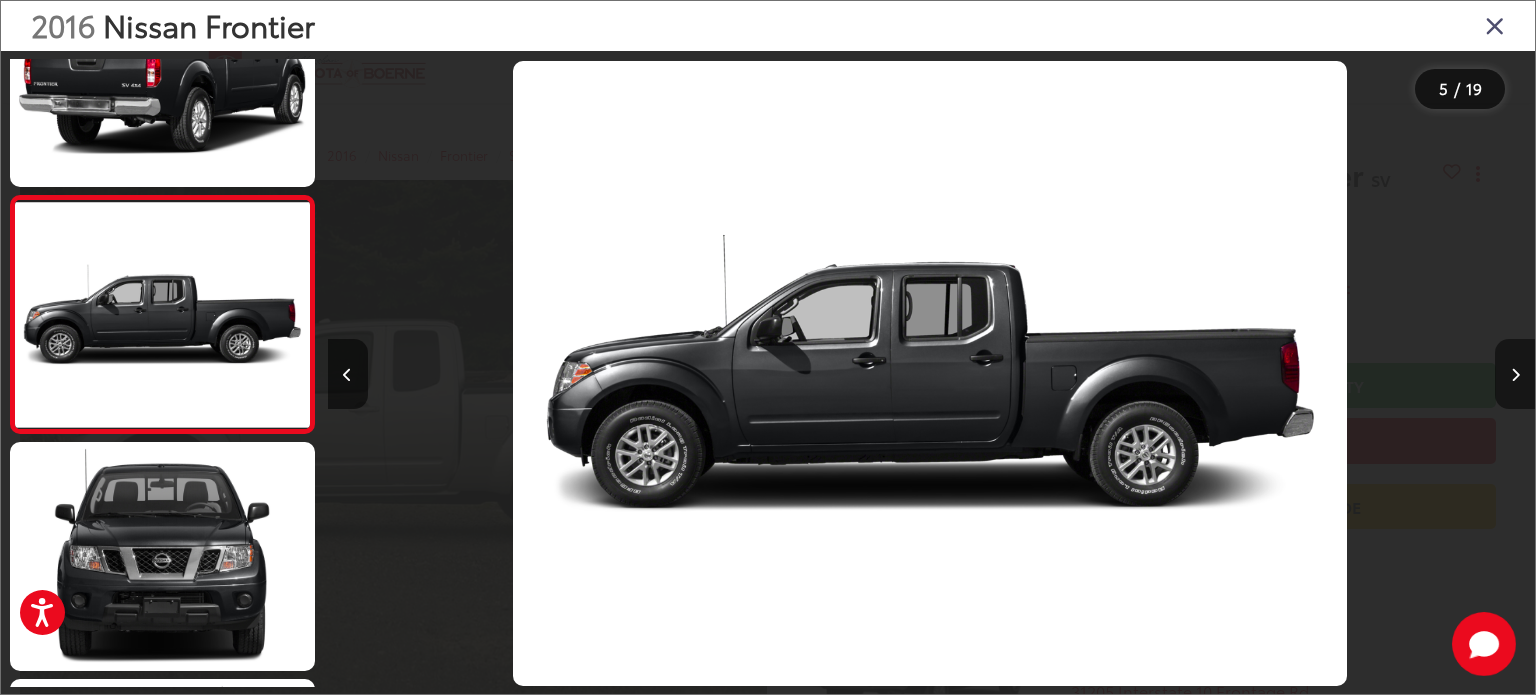 click at bounding box center (1515, 374) 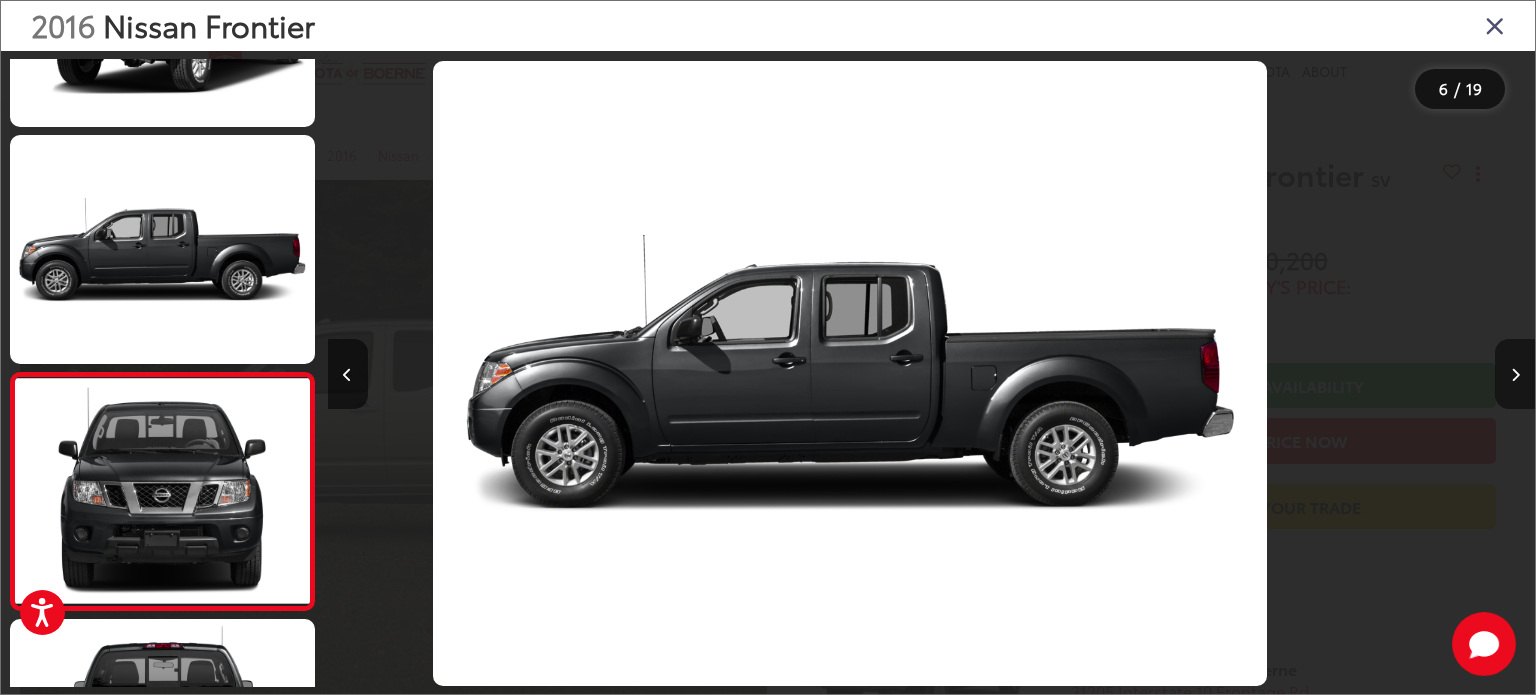 scroll, scrollTop: 1002, scrollLeft: 0, axis: vertical 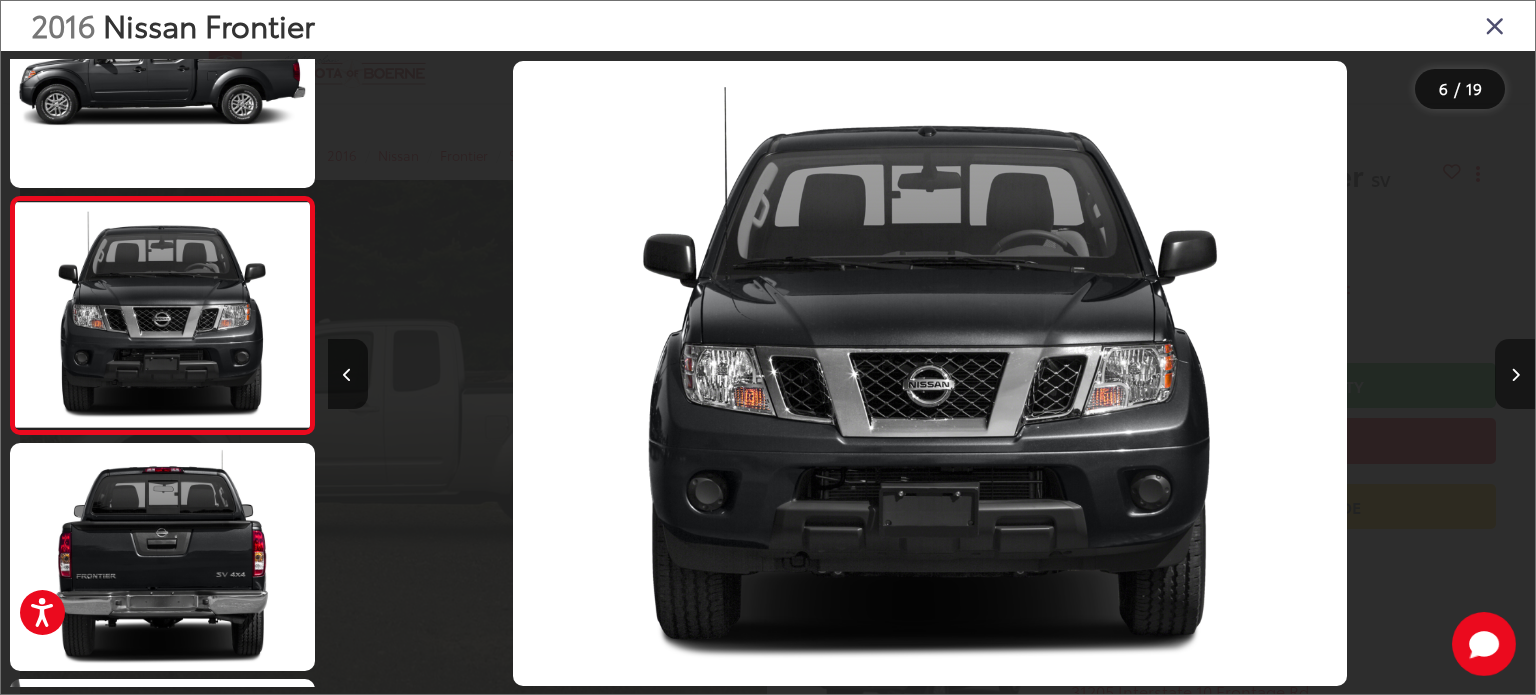 click at bounding box center (1515, 374) 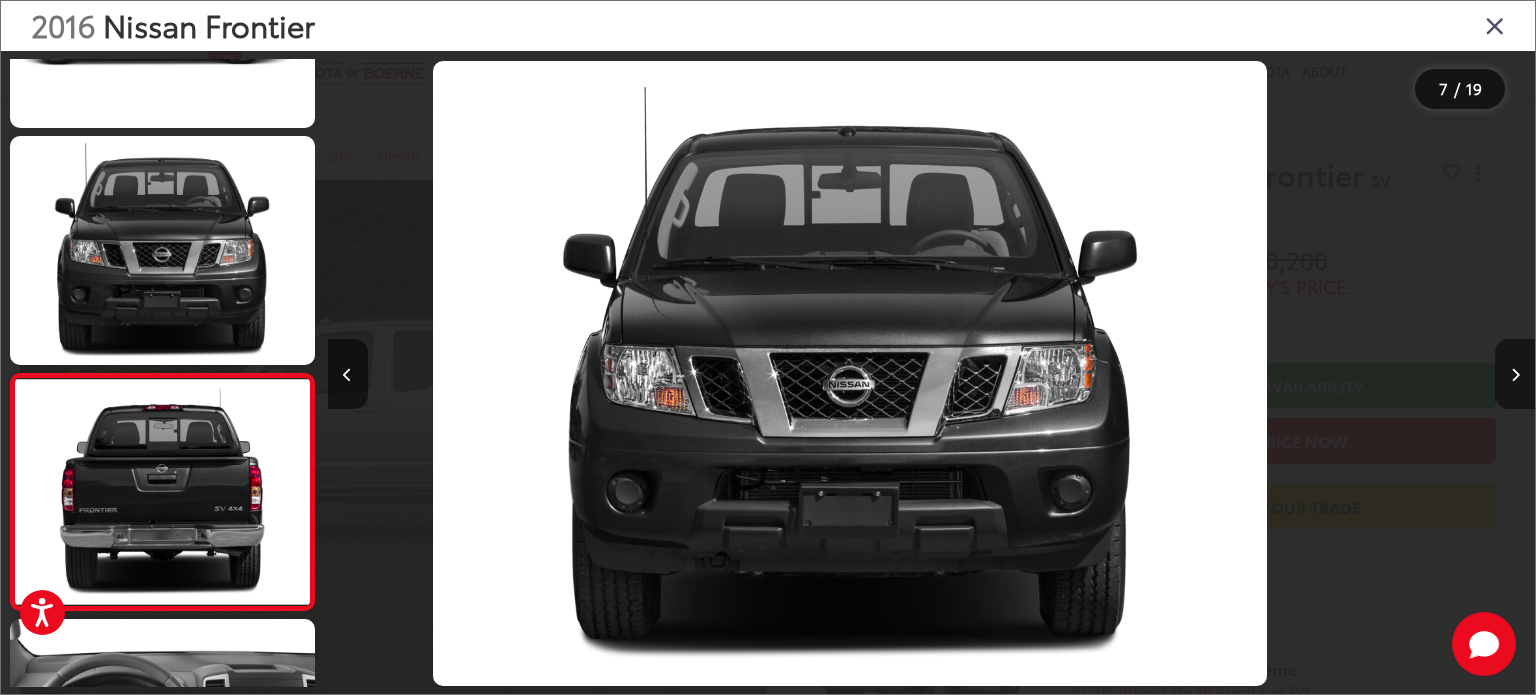 scroll, scrollTop: 1255, scrollLeft: 0, axis: vertical 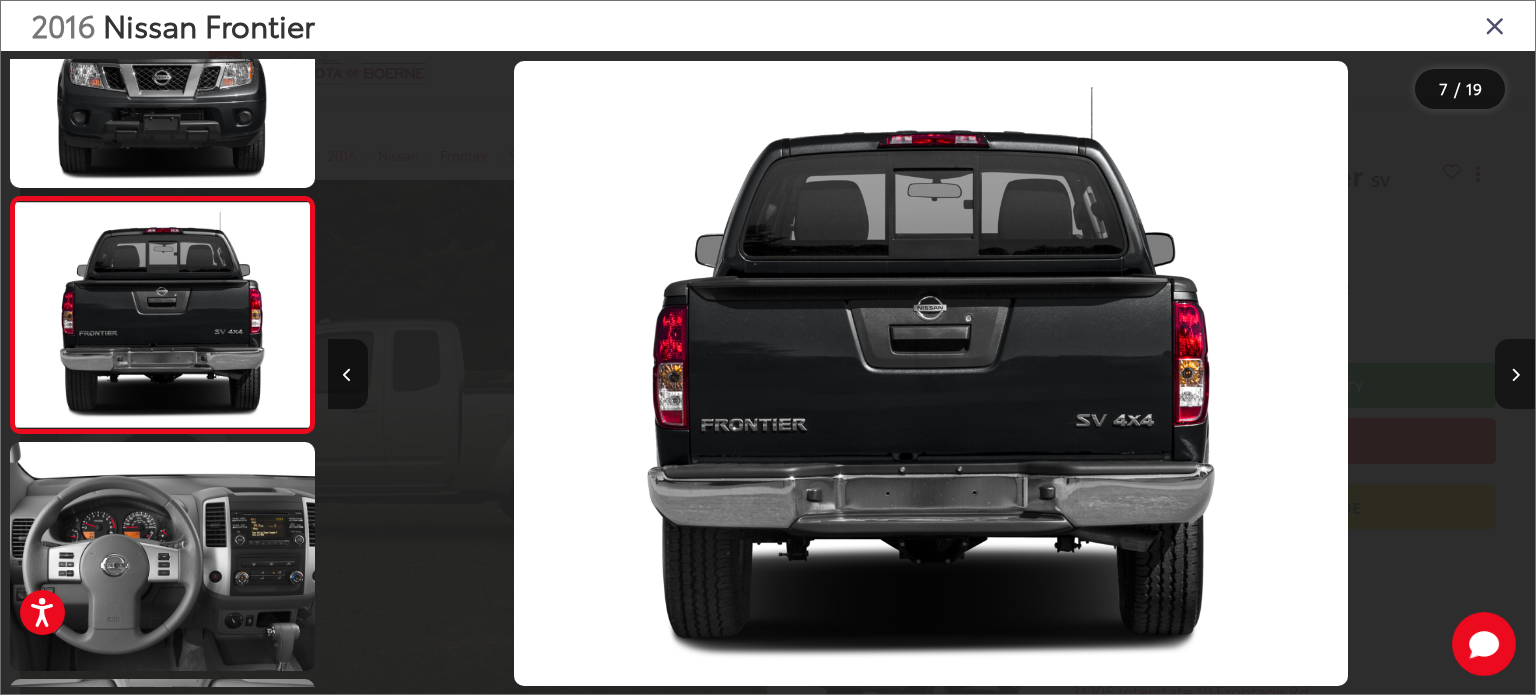 click at bounding box center [1515, 374] 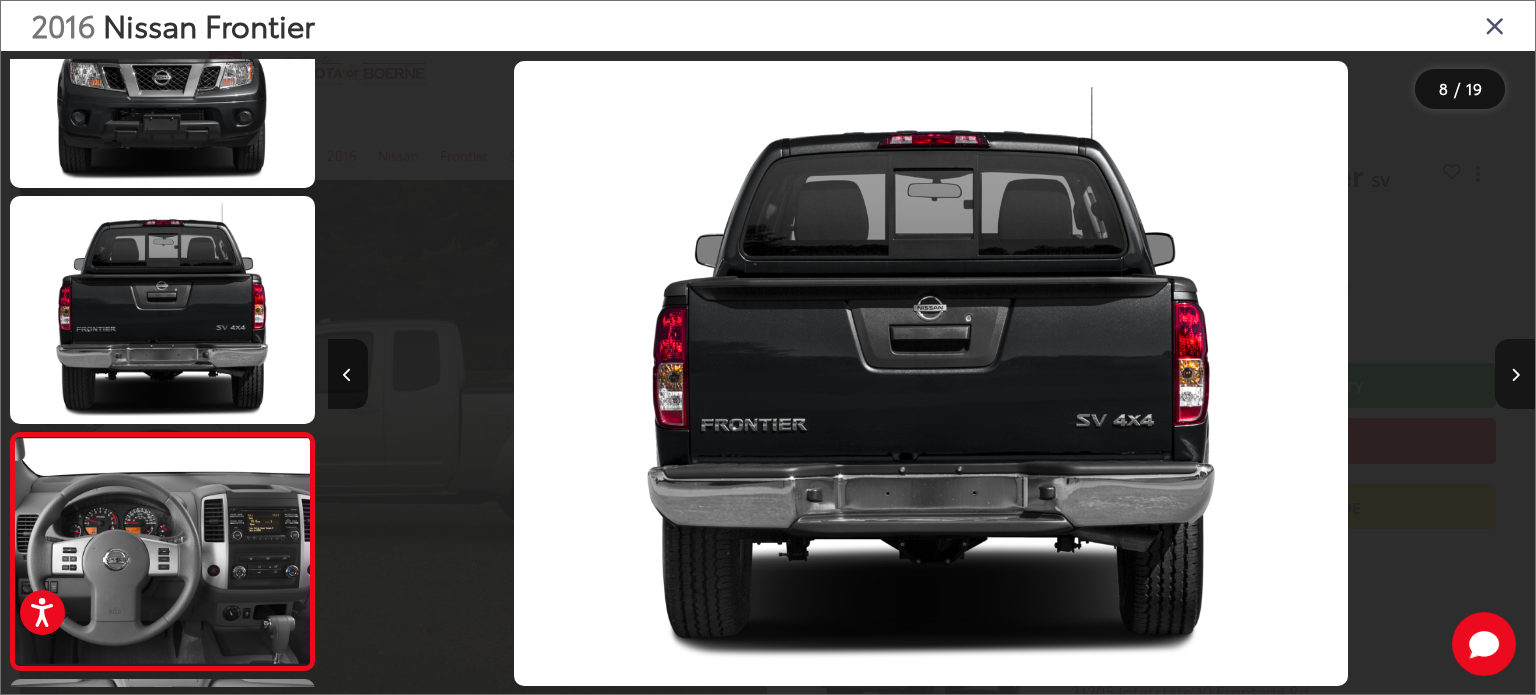 scroll, scrollTop: 0, scrollLeft: 7527, axis: horizontal 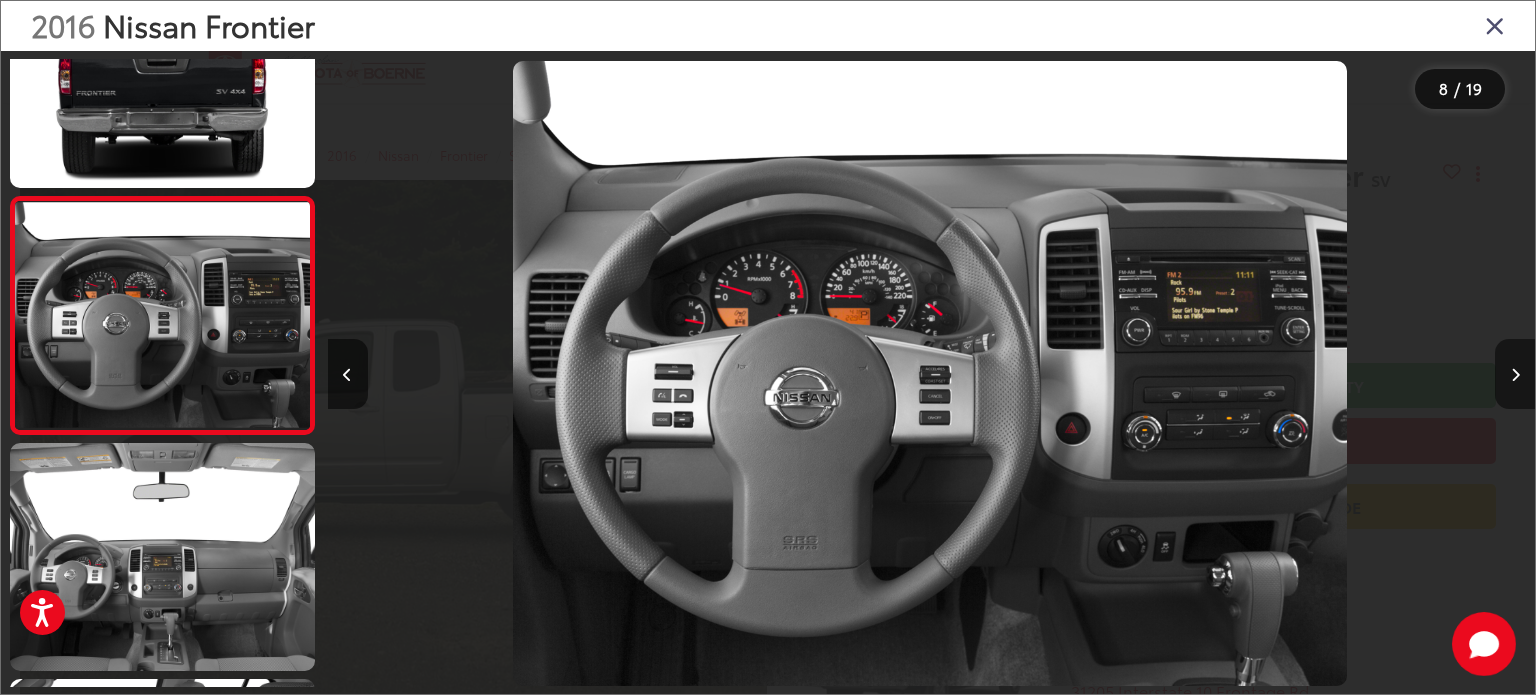 click at bounding box center (1515, 374) 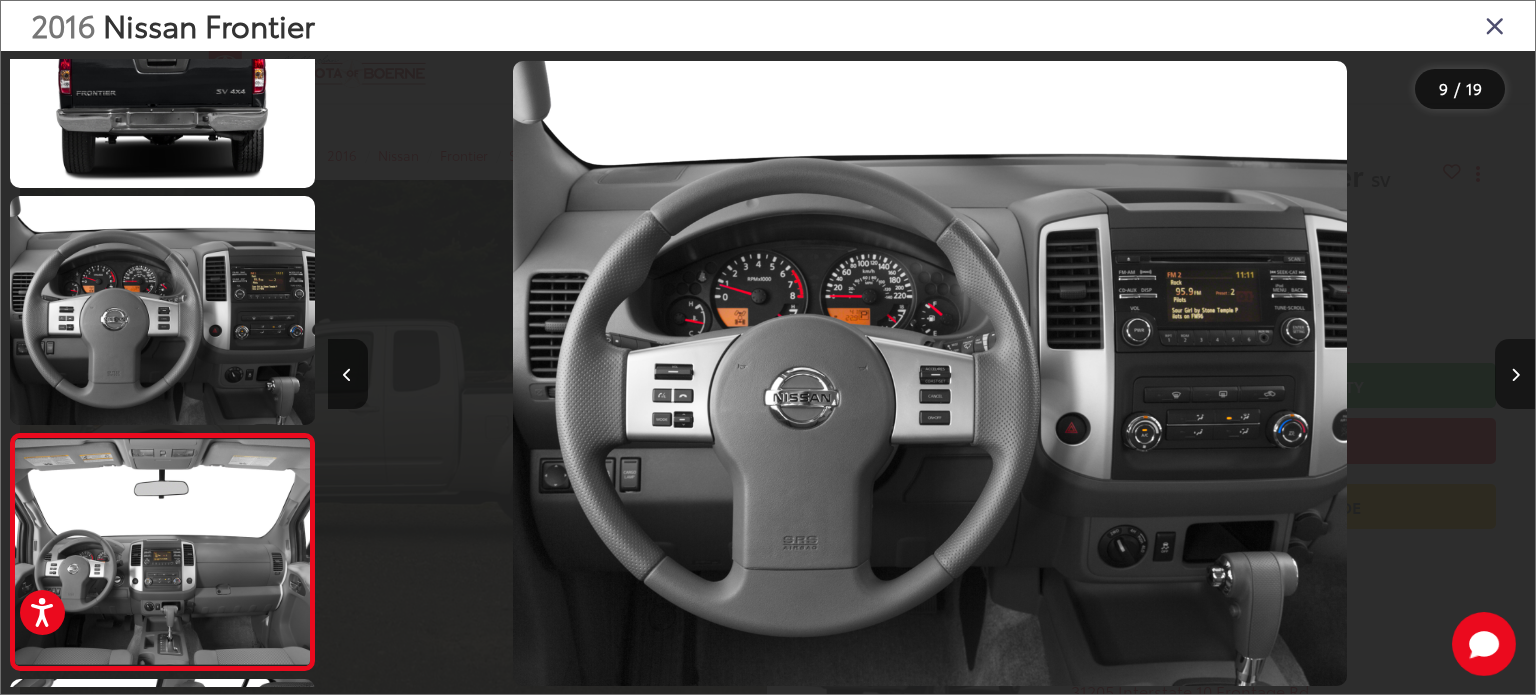 scroll, scrollTop: 0, scrollLeft: 8532, axis: horizontal 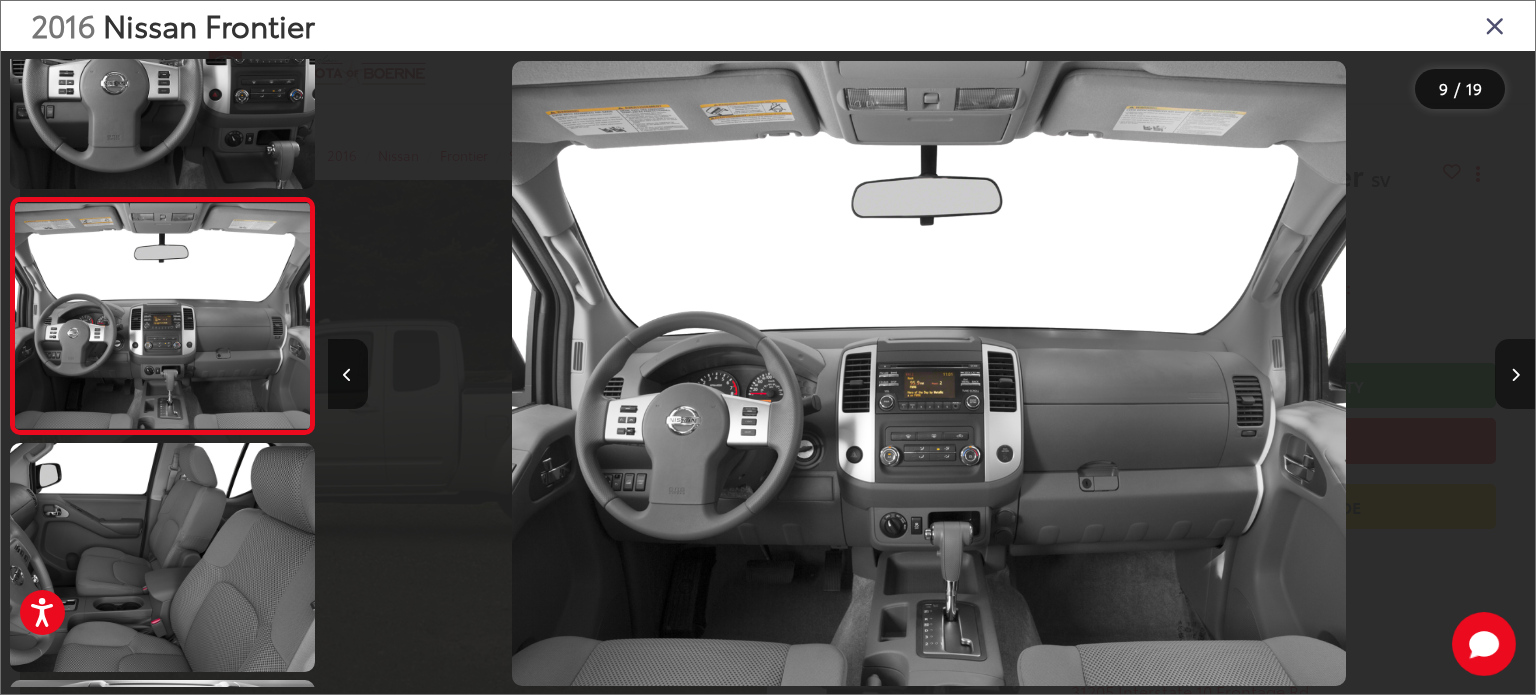click at bounding box center [1515, 374] 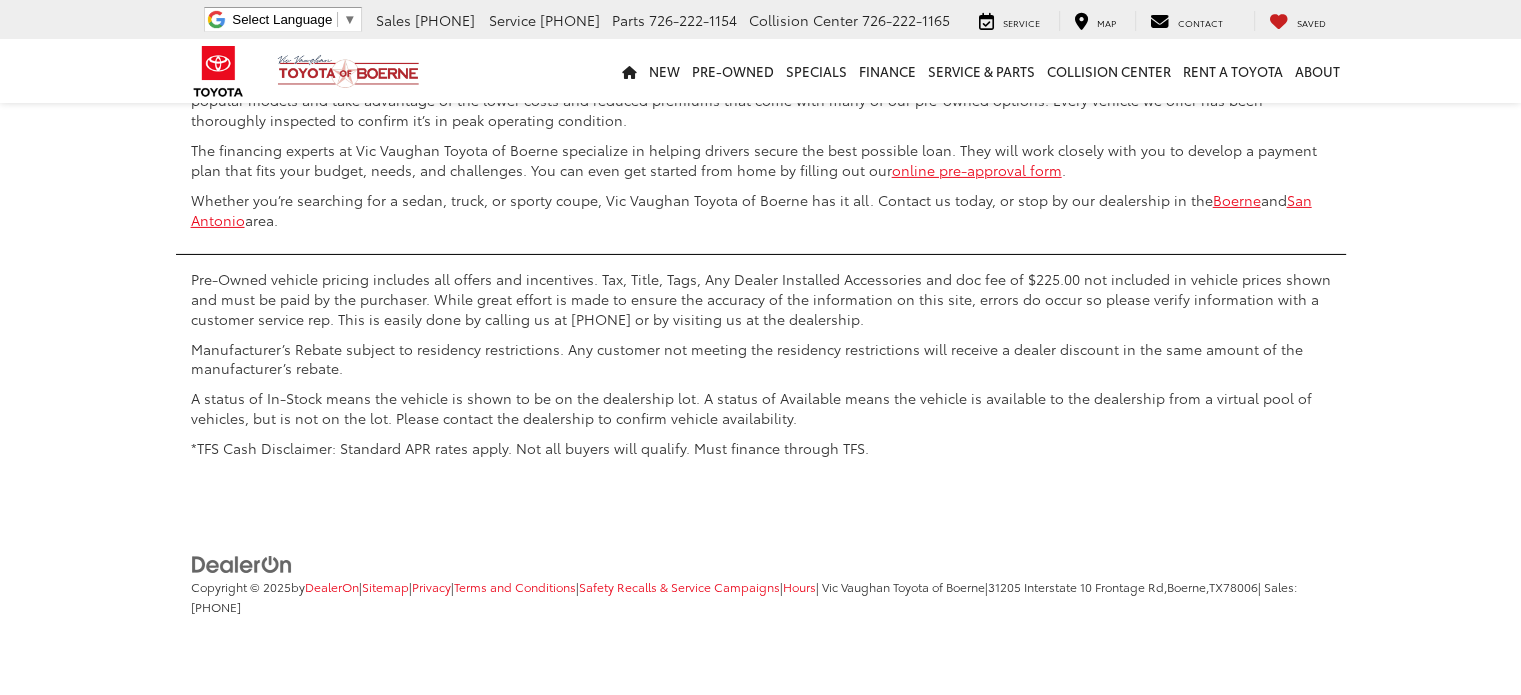 scroll, scrollTop: 322, scrollLeft: 0, axis: vertical 